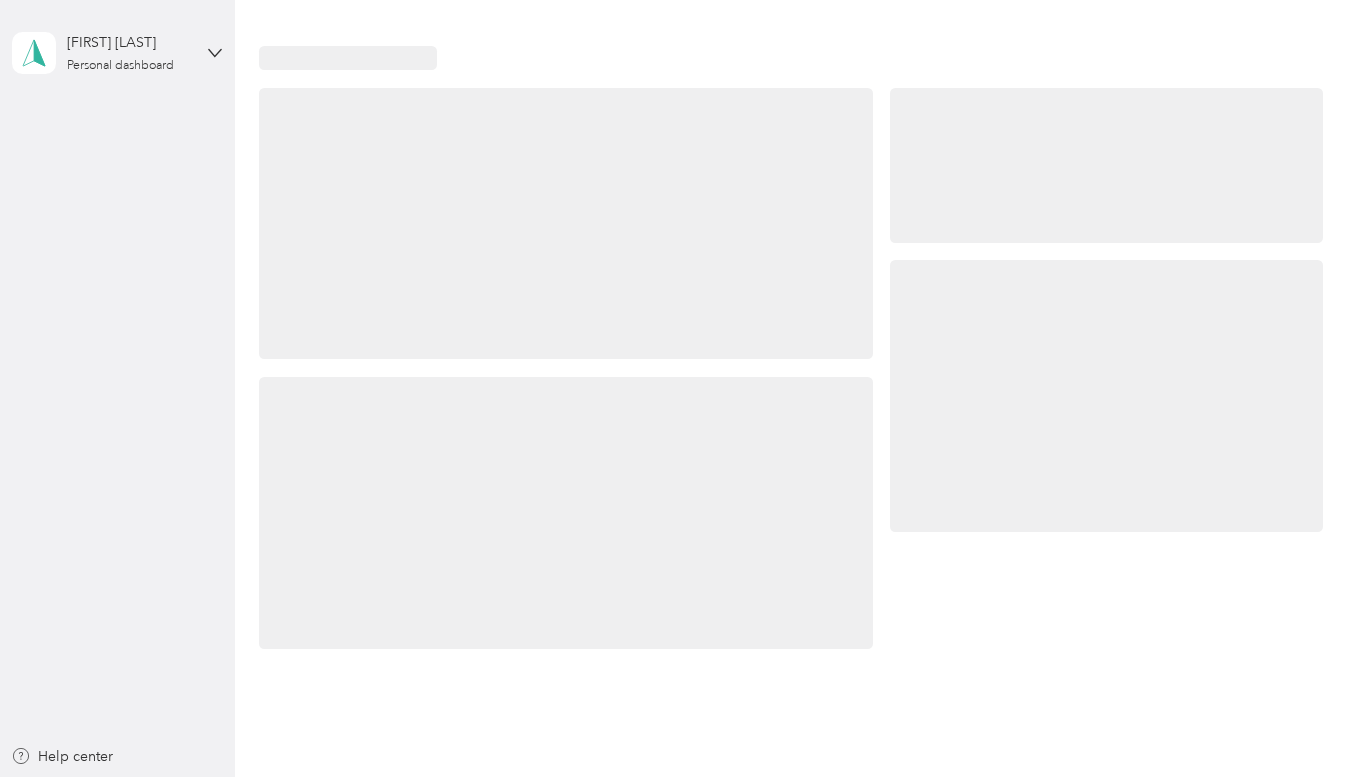 scroll, scrollTop: 0, scrollLeft: 0, axis: both 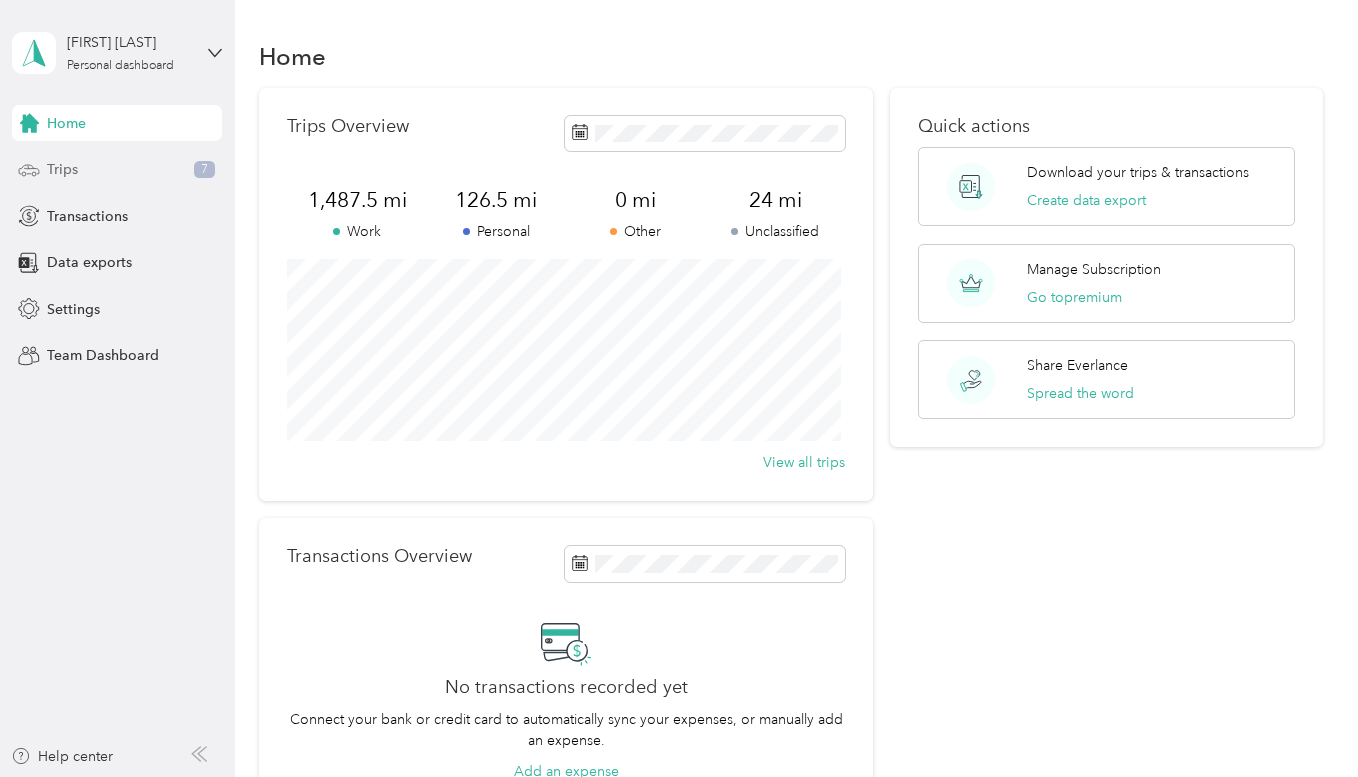 click on "Trips 7" at bounding box center (117, 170) 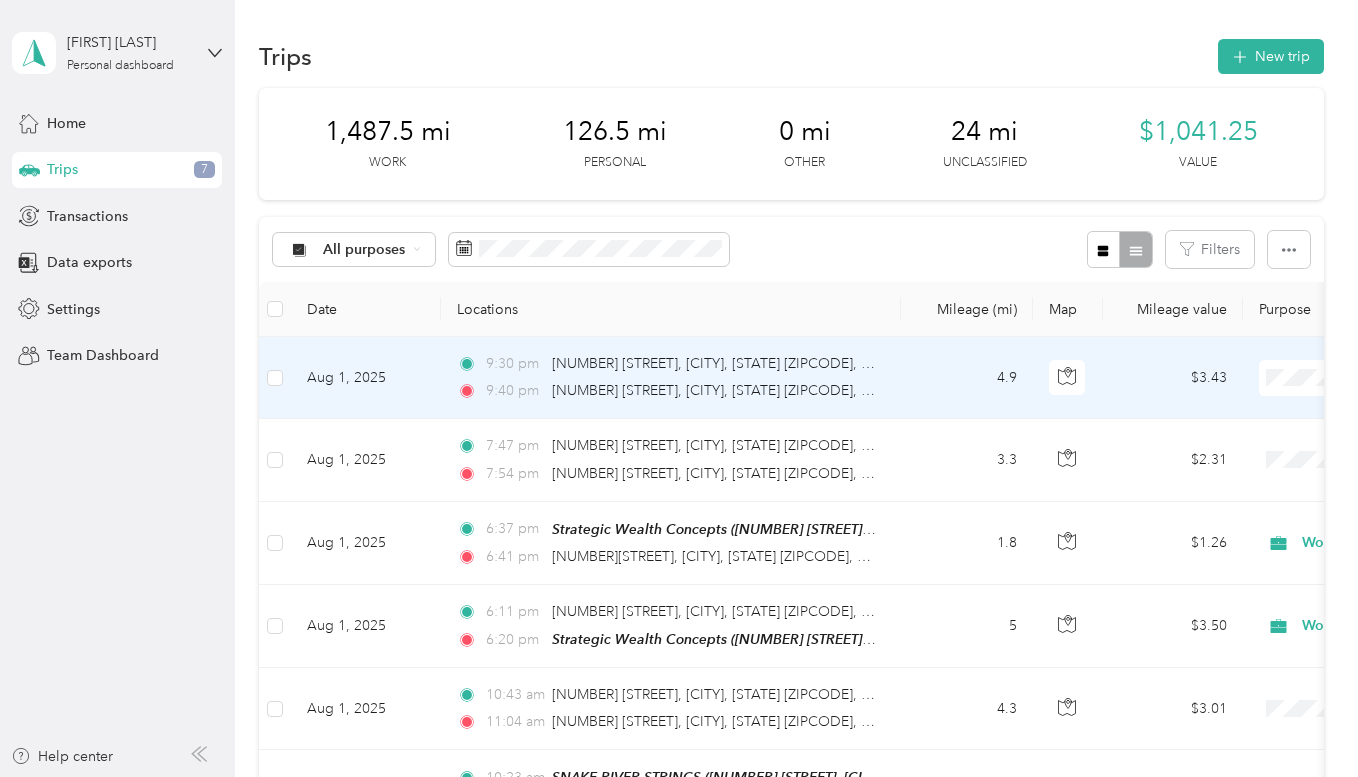 click on "Personal" at bounding box center (1252, 450) 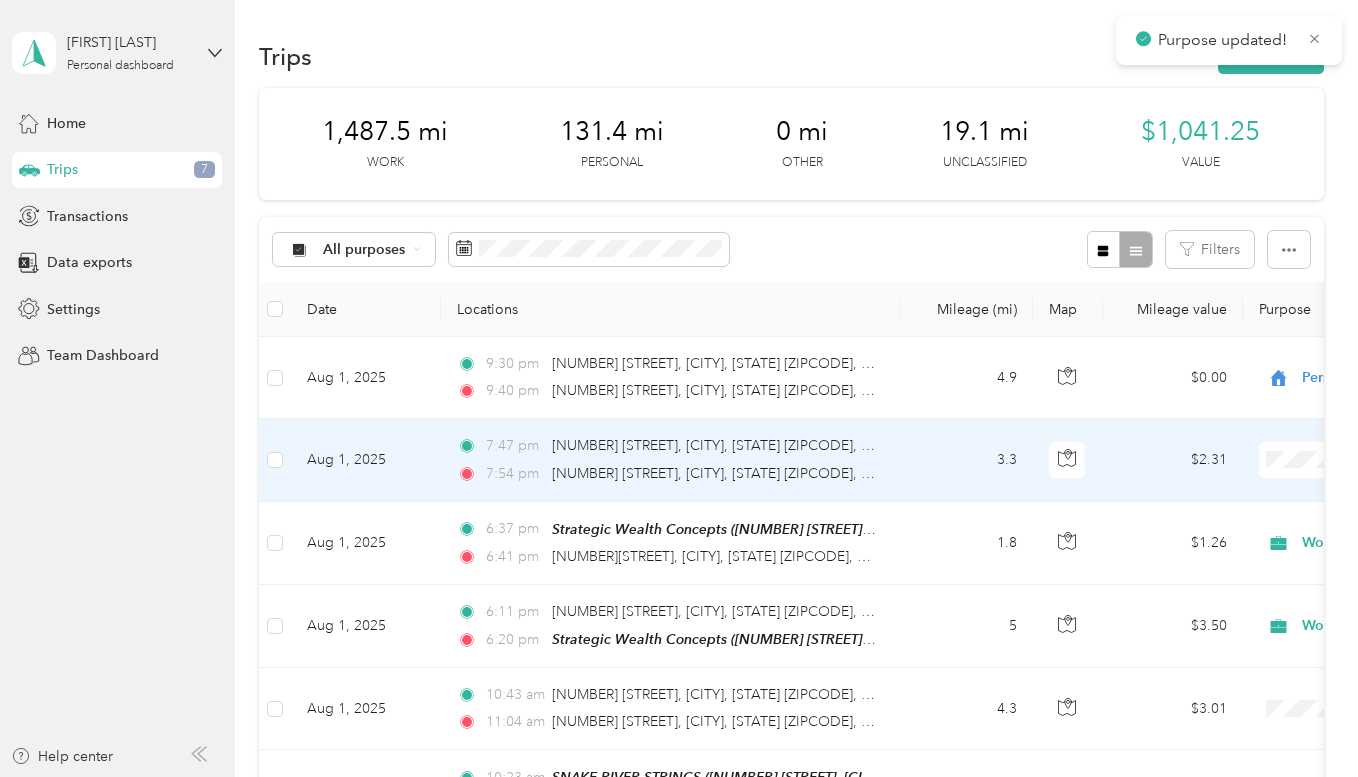 click on "Personal" at bounding box center [1234, 532] 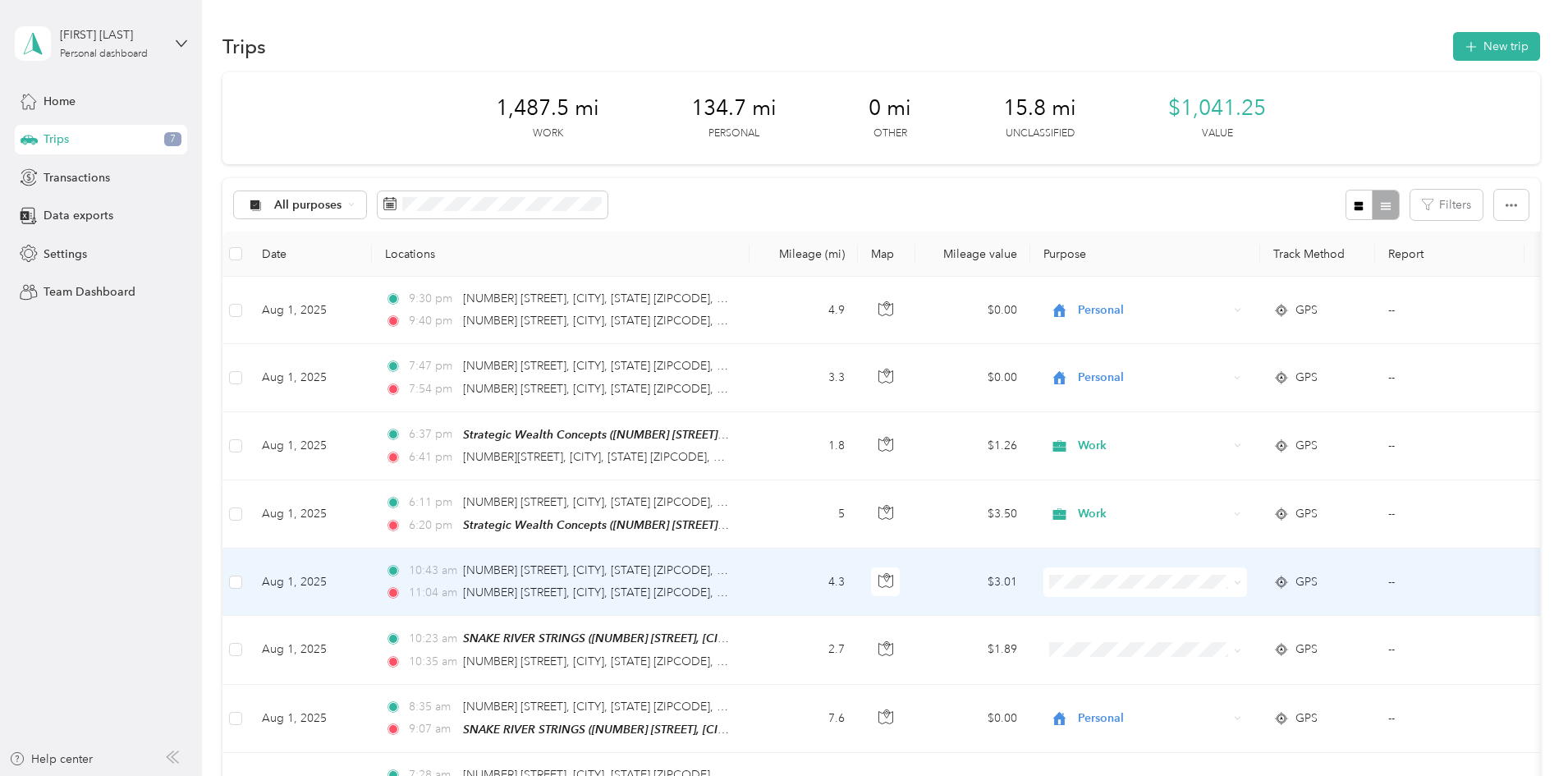 click at bounding box center (1145, 582) 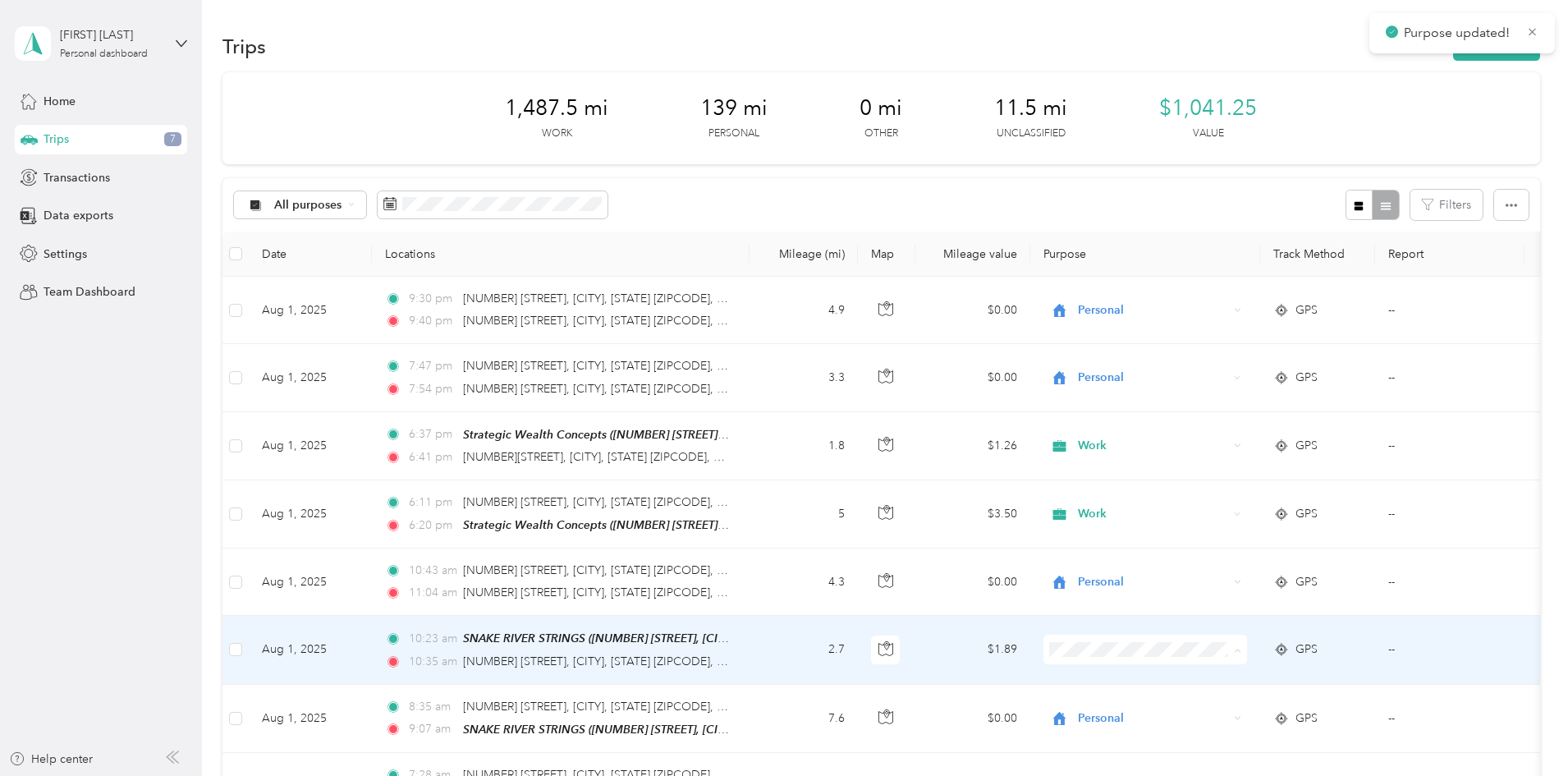 click on "Personal" at bounding box center (1254, 444) 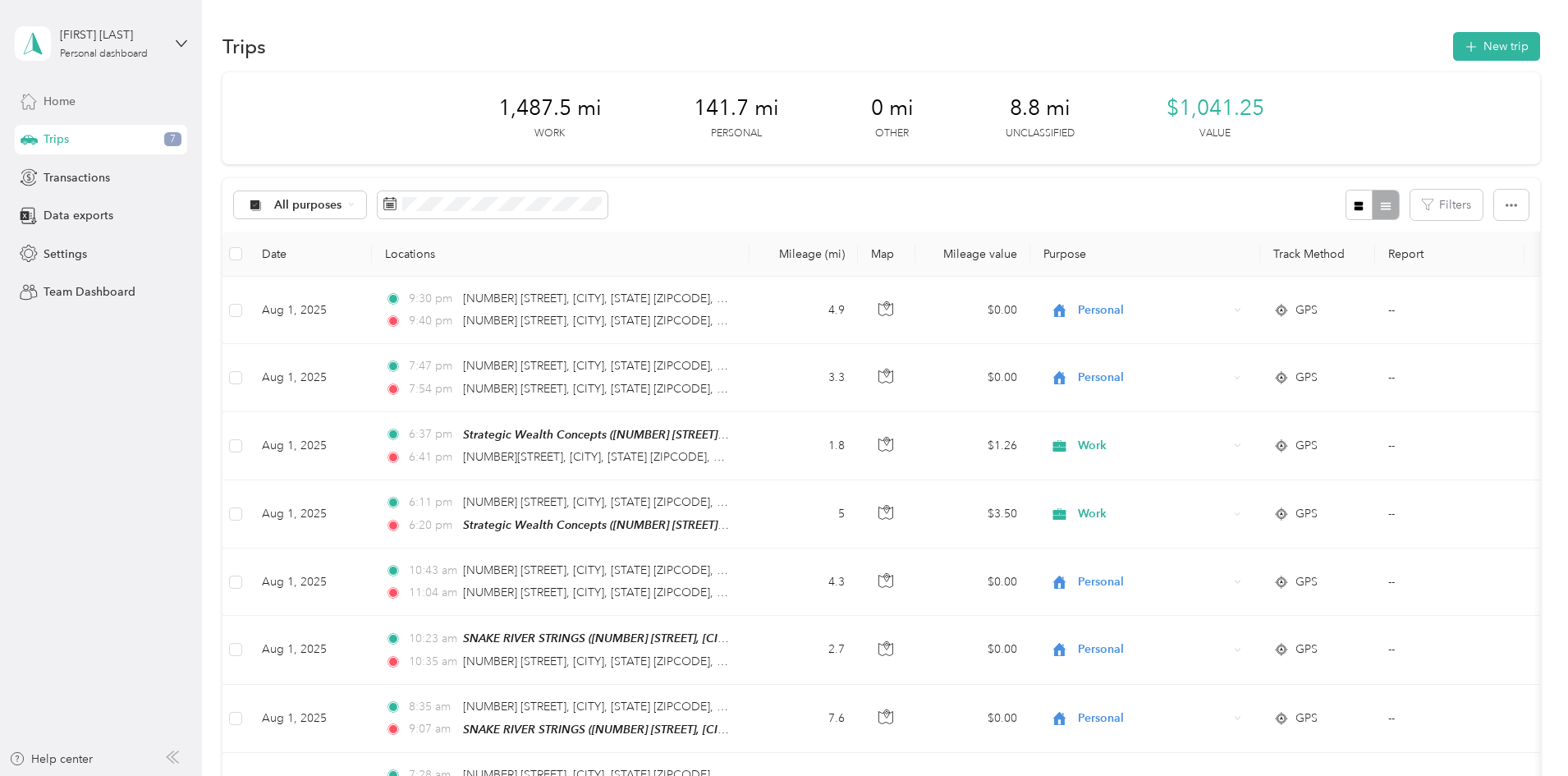 click on "Home" at bounding box center [101, 101] 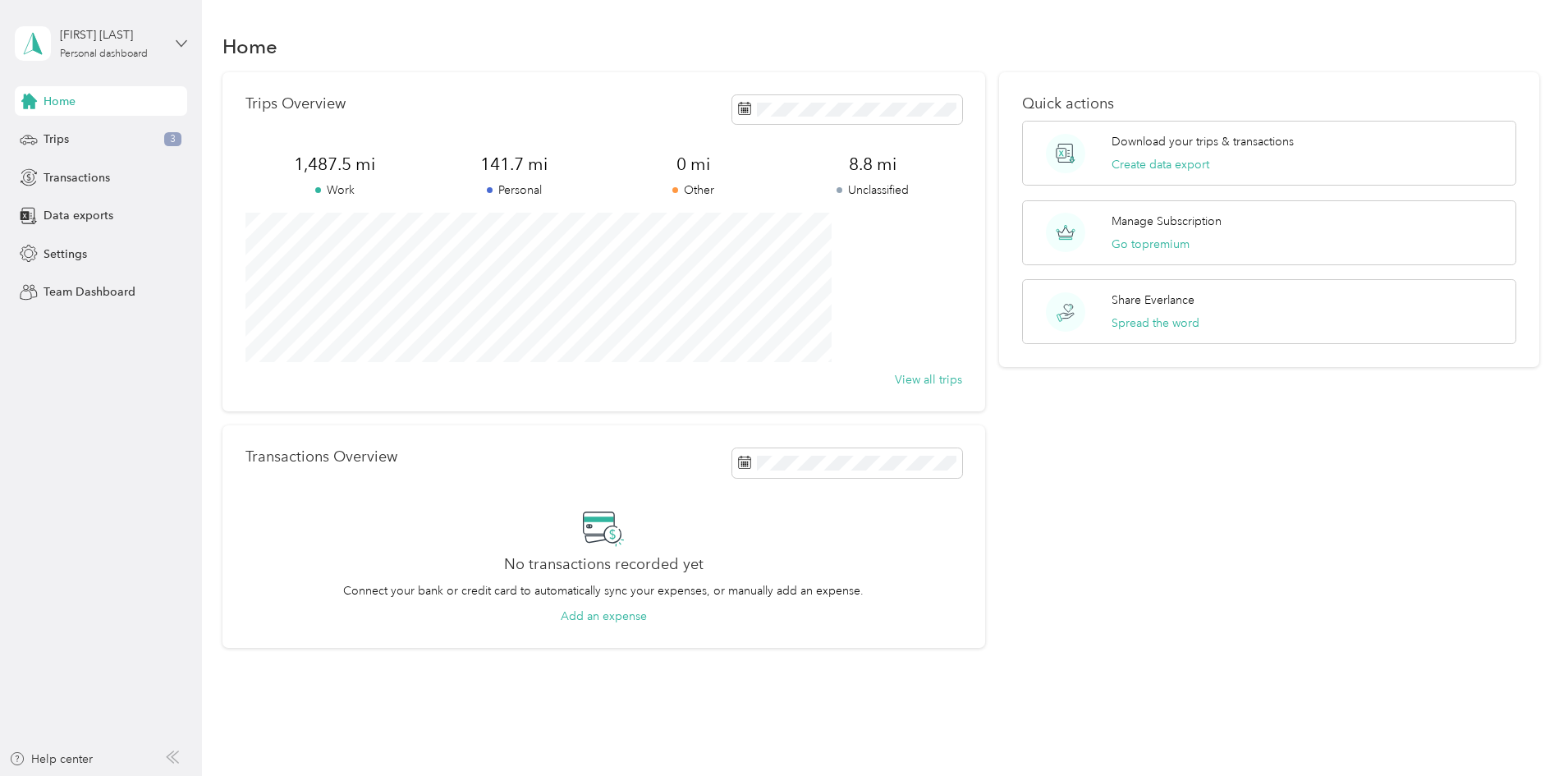 click 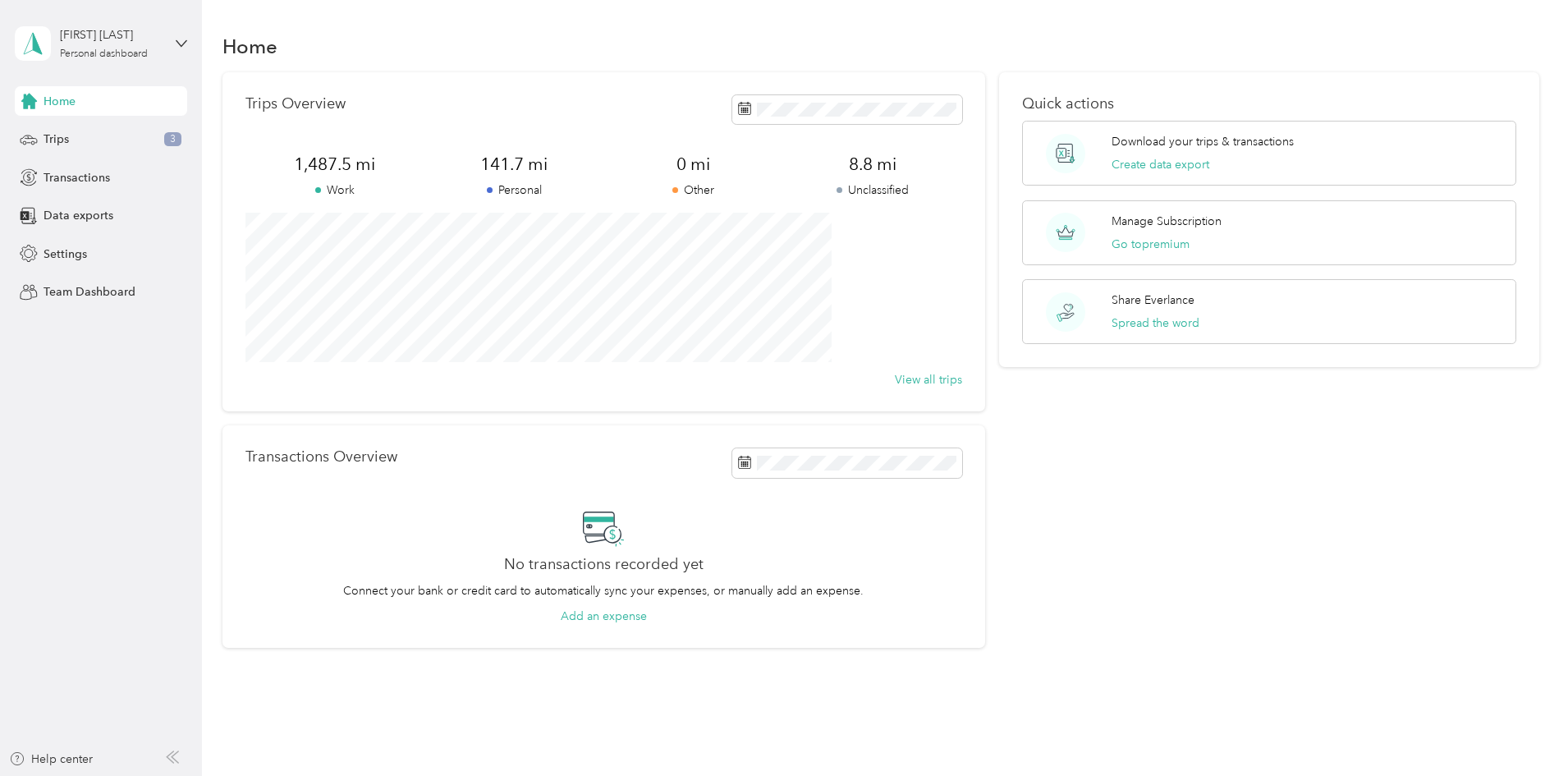 click on "Log out" at bounding box center [140, 135] 